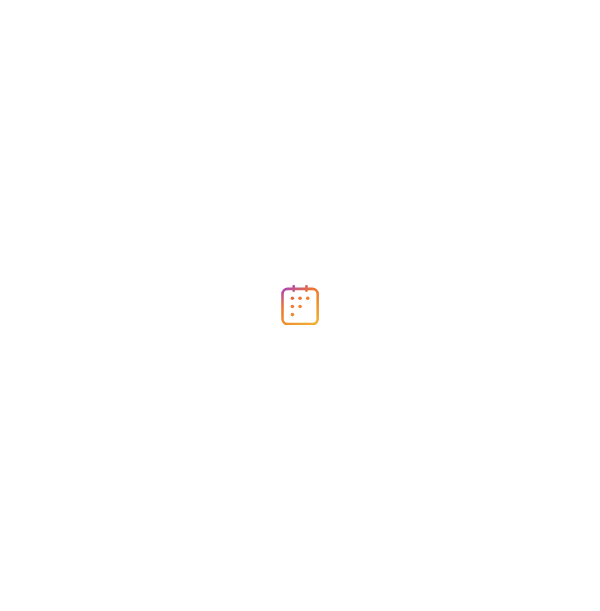 scroll, scrollTop: 0, scrollLeft: 0, axis: both 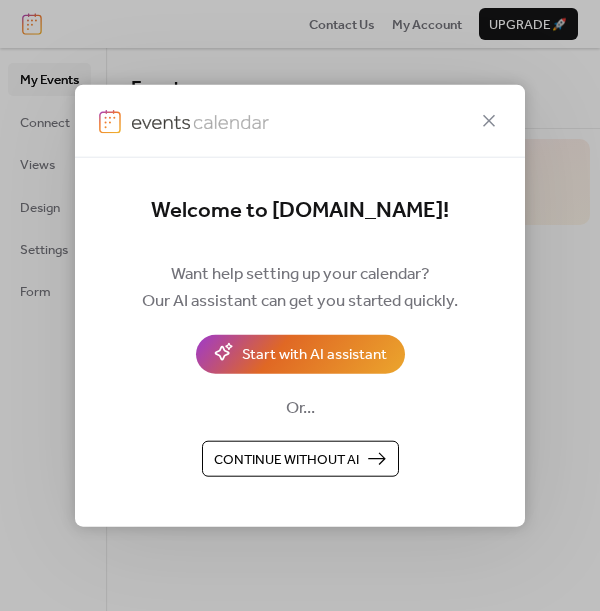 click on "Start with AI assistant" at bounding box center [314, 355] 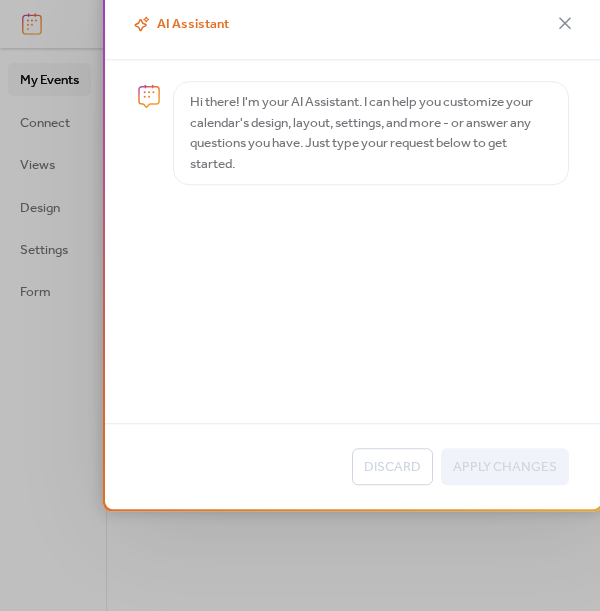 scroll, scrollTop: 110, scrollLeft: 0, axis: vertical 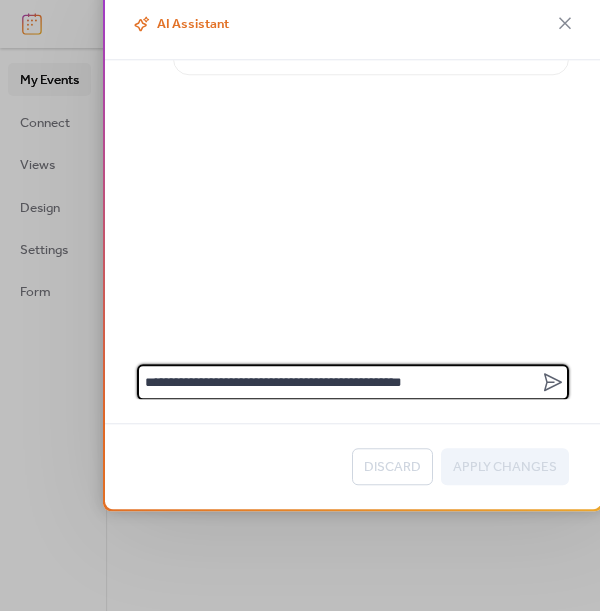 type on "**********" 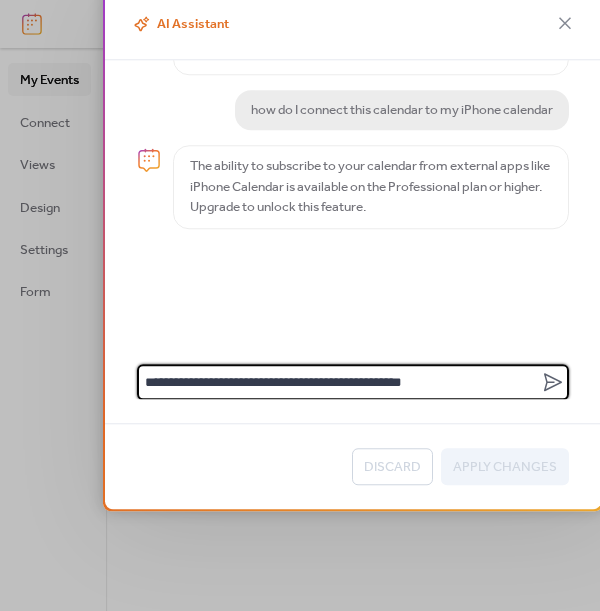 type on "**********" 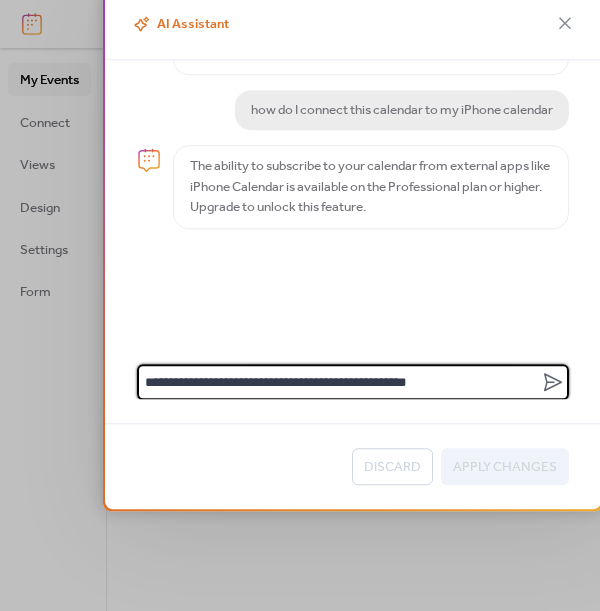 type 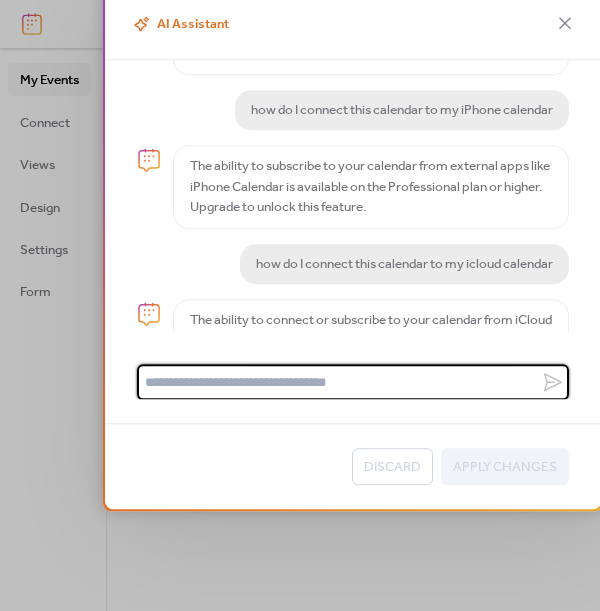 scroll, scrollTop: 47, scrollLeft: 0, axis: vertical 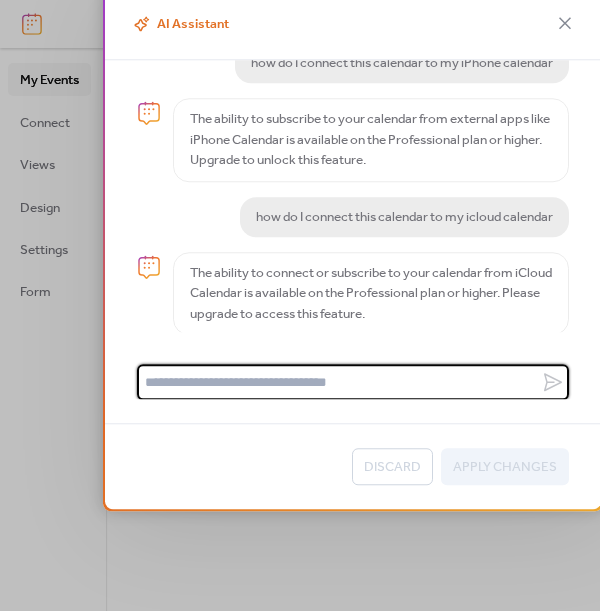 click 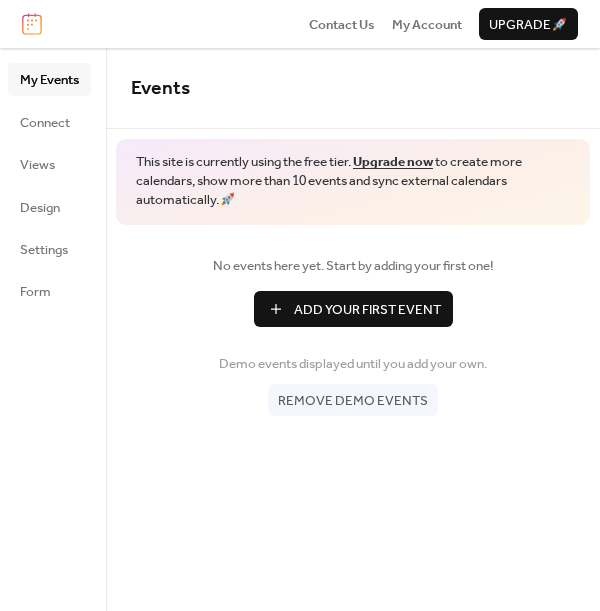 click on "Design" at bounding box center (40, 208) 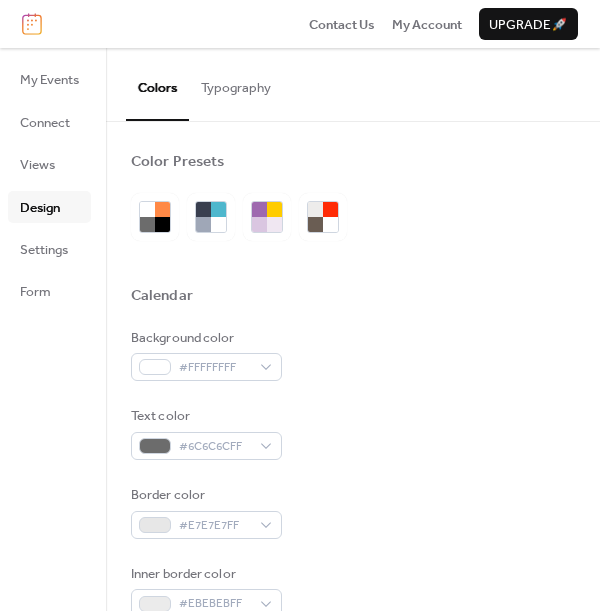 click at bounding box center [147, 209] 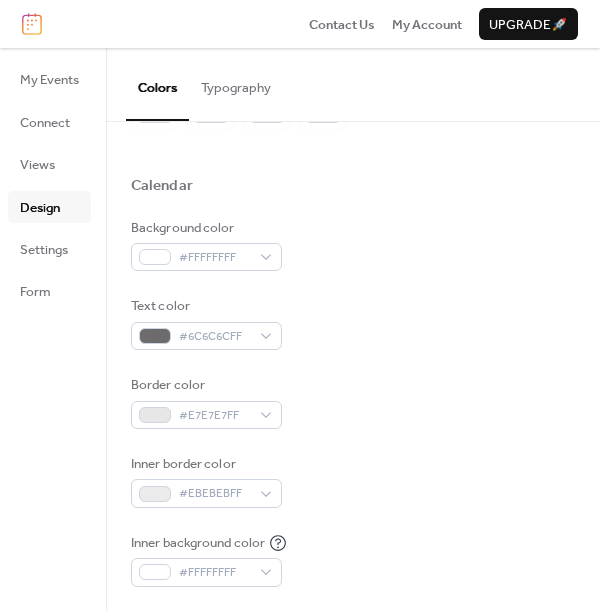 scroll, scrollTop: 0, scrollLeft: 0, axis: both 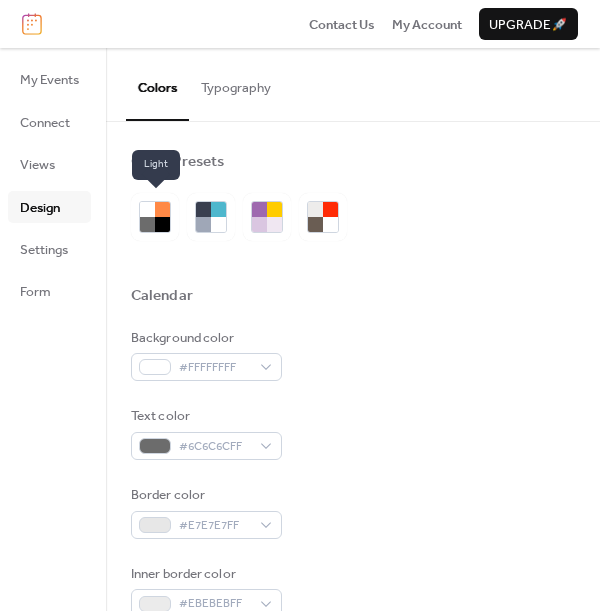 click on "Settings" at bounding box center [44, 250] 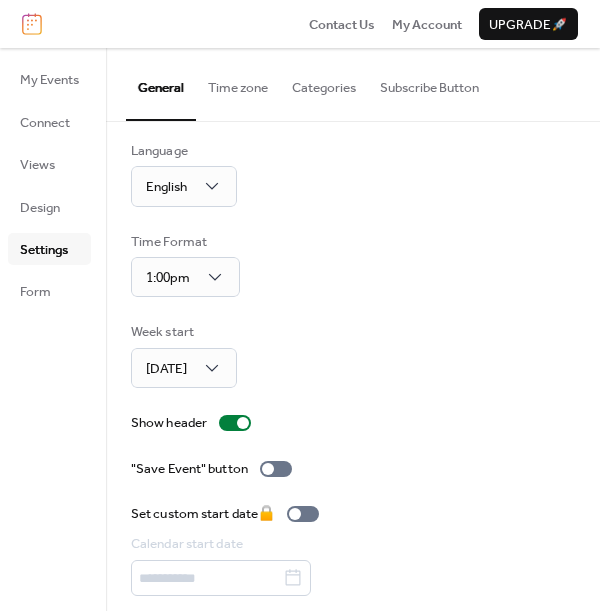 scroll, scrollTop: 0, scrollLeft: 0, axis: both 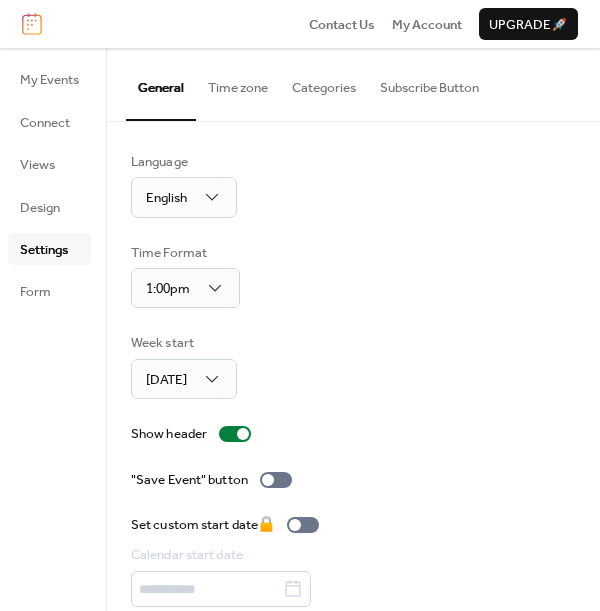 click on "Time zone" at bounding box center (238, 83) 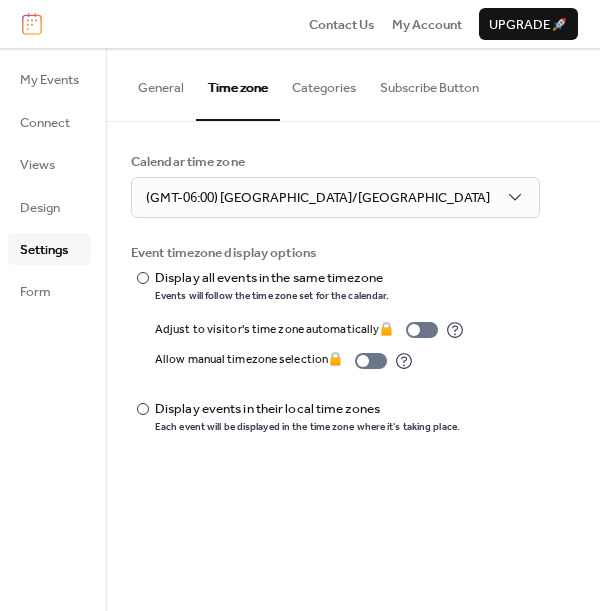 click on "Calendar time zone (GMT-06:00) America/[GEOGRAPHIC_DATA] Event timezone display options ​ Display all events in the same timezone Events will follow the time zone set for the calendar. Adjust to visitor's time zone automatically   🔒 Allow manual timezone selection  🔒 ​ Display events in their local time zones Each event will be displayed in the time zone where it's taking place." at bounding box center [353, 293] 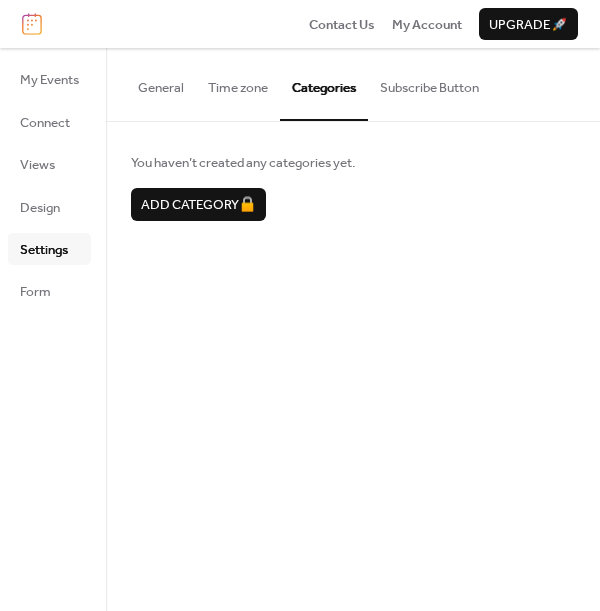 click on "General Time zone Categories Subscribe Button Language English Time Format 1:00pm Week start [DATE] Show header "Save Event" button Set custom start date  🔒 Calendar start date Hide branding  🔒 Calendar time zone (GMT-06:00) America/[GEOGRAPHIC_DATA] Event timezone display options ​ Display all events in the same timezone Events will follow the time zone set for the calendar. Adjust to visitor's time zone automatically   🔒 Allow manual timezone selection  🔒 ​ Display events in their local time zones Each event will be displayed in the time zone where it's taking place. You haven’t created any categories yet. Add category  🔒 The subscribe button allows users to subscribe to your calendar and add it to their own calendar app to stay up to date with your events. Subscribe button  🔒 Button text ********* View & Manage Subscribers    >" at bounding box center [353, 329] 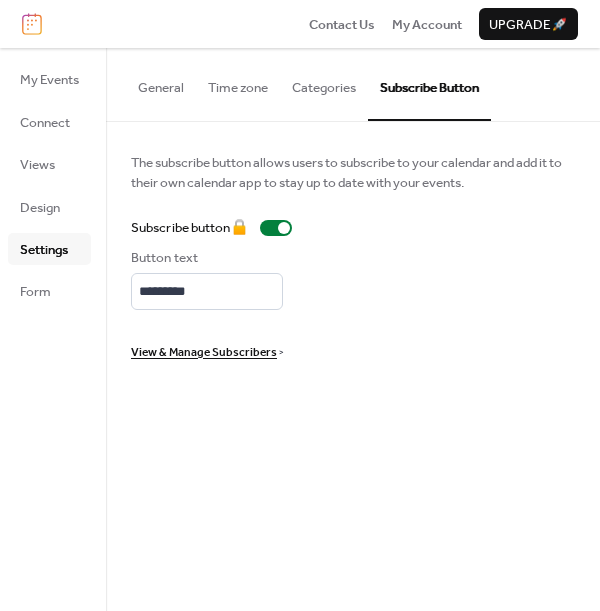 click on "Form" at bounding box center [35, 292] 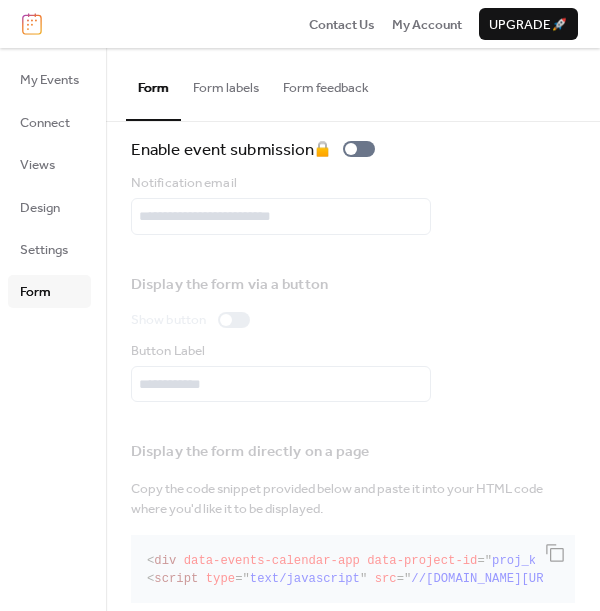 scroll, scrollTop: 0, scrollLeft: 0, axis: both 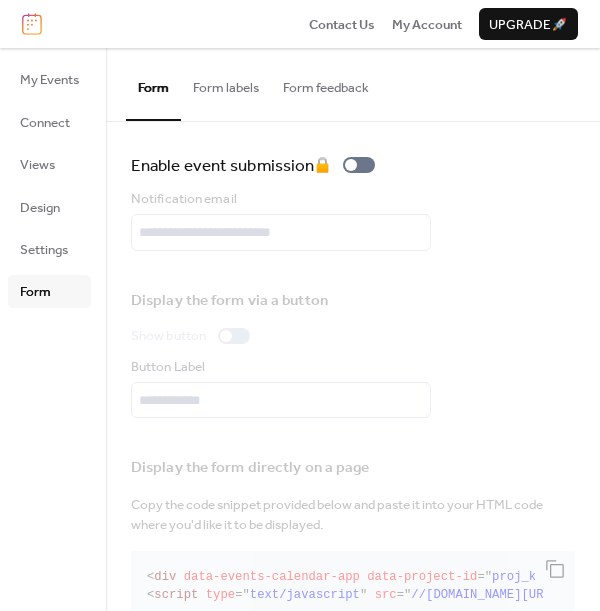 click on "Enable event submission  🔒" at bounding box center [257, 165] 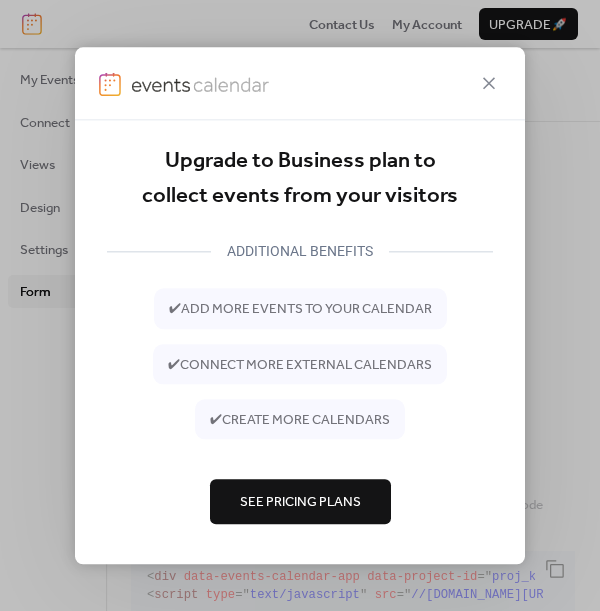 click 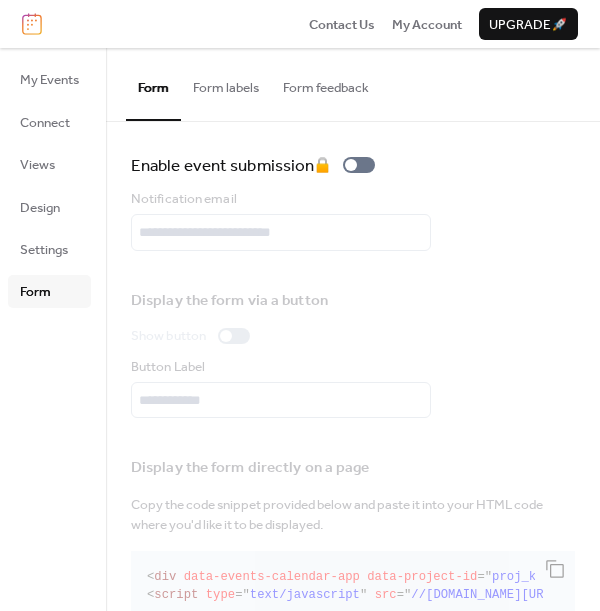 click on "My Events" at bounding box center (49, 80) 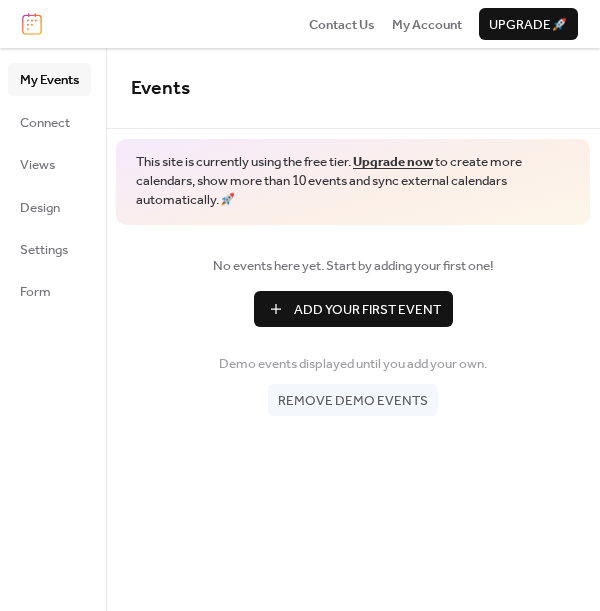 click on "Views" at bounding box center (37, 165) 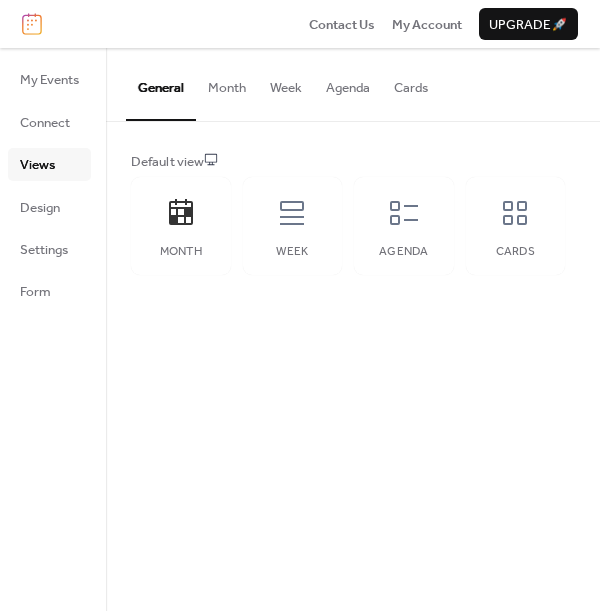 click on "Design" at bounding box center (40, 208) 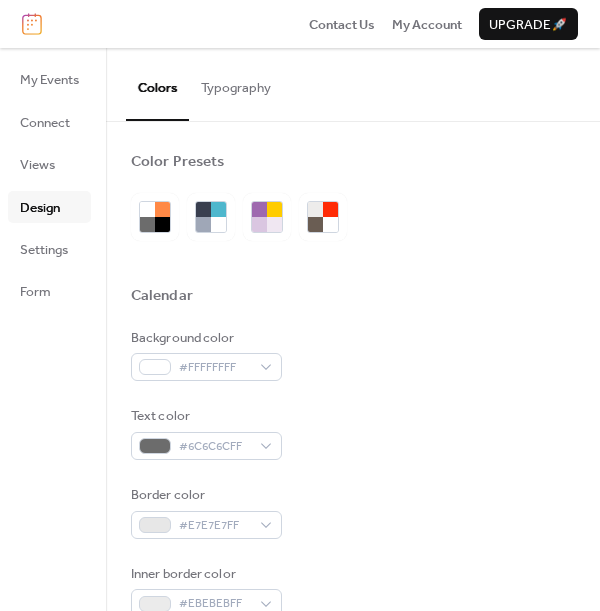 click on "Views" at bounding box center (37, 165) 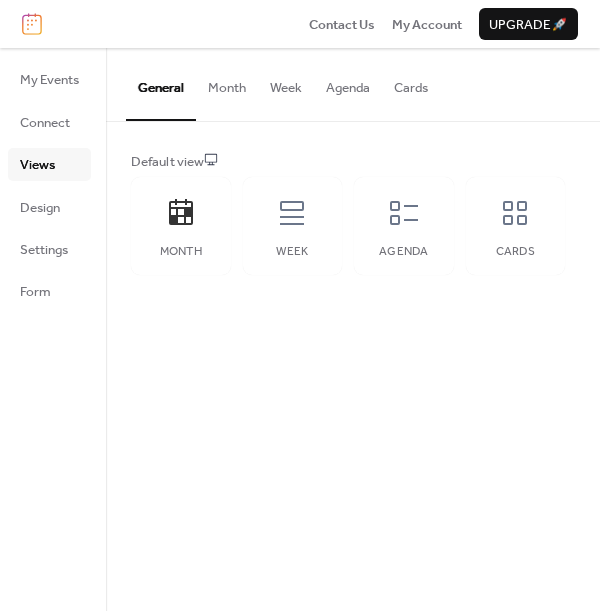 click on "Connect" at bounding box center [45, 123] 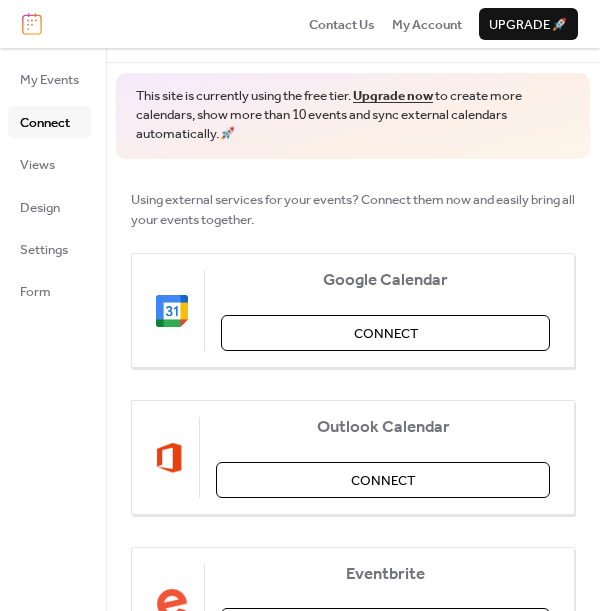 scroll, scrollTop: 0, scrollLeft: 0, axis: both 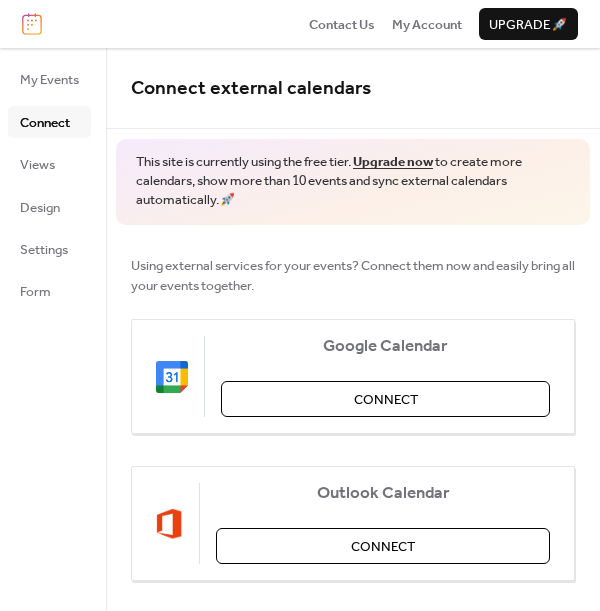 click on "My Events" at bounding box center [49, 80] 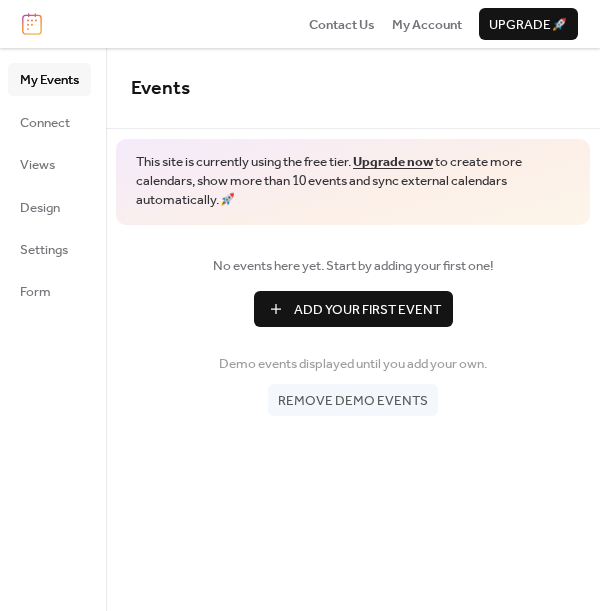 click on "Add Your First Event" at bounding box center (367, 310) 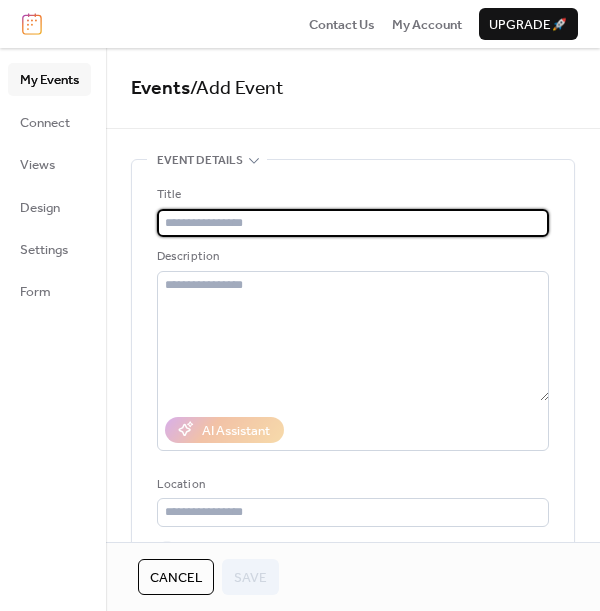 type on "*" 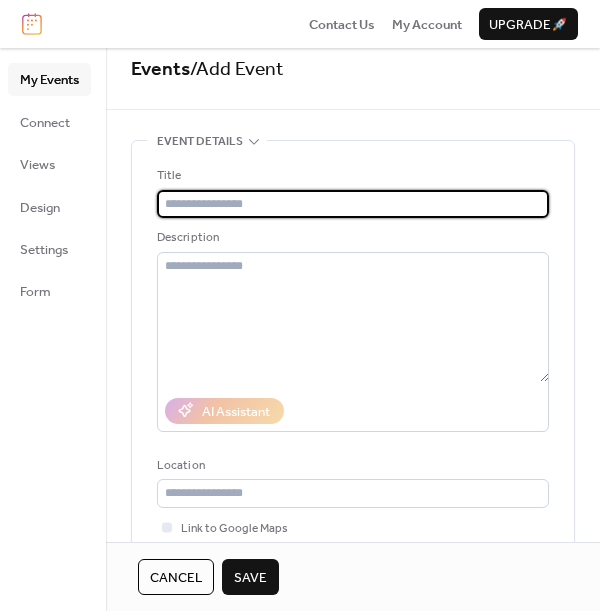 scroll, scrollTop: 12, scrollLeft: 0, axis: vertical 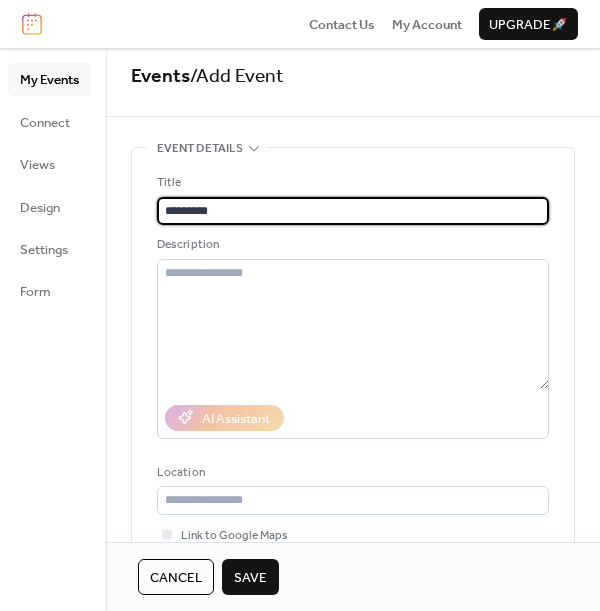 type on "*********" 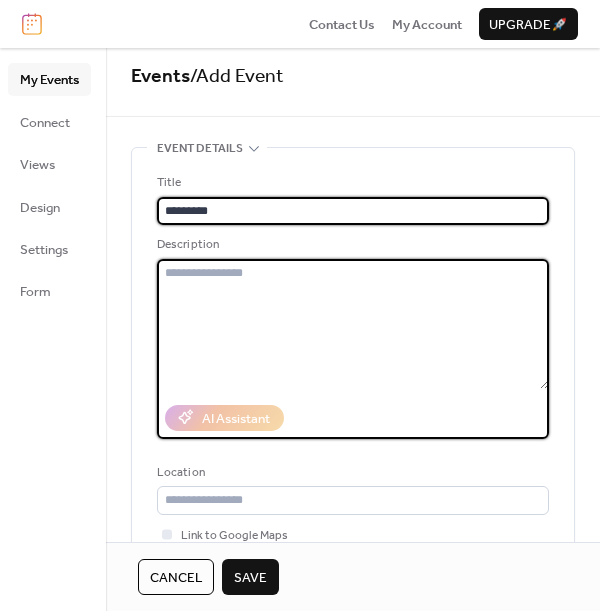 click at bounding box center [353, 324] 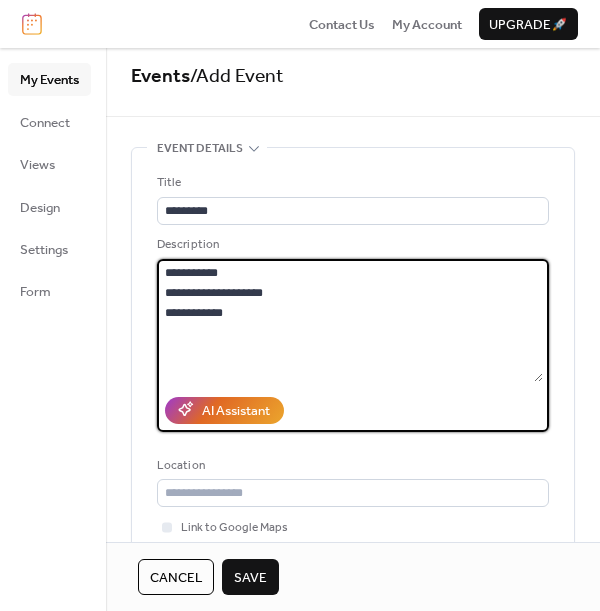 type on "**********" 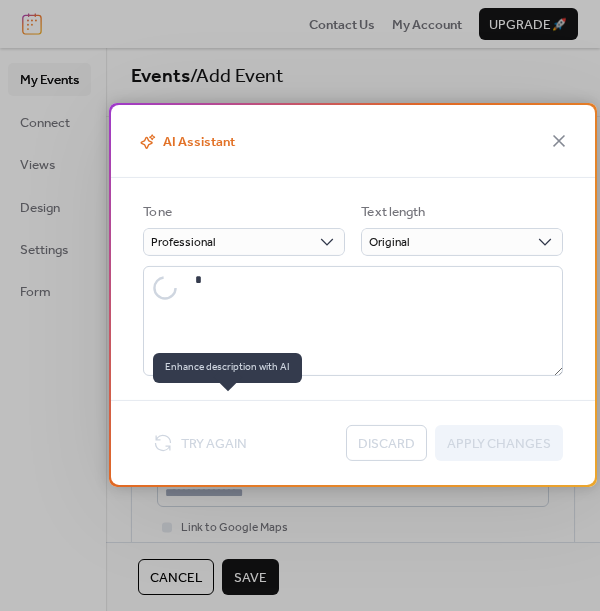 type on "**********" 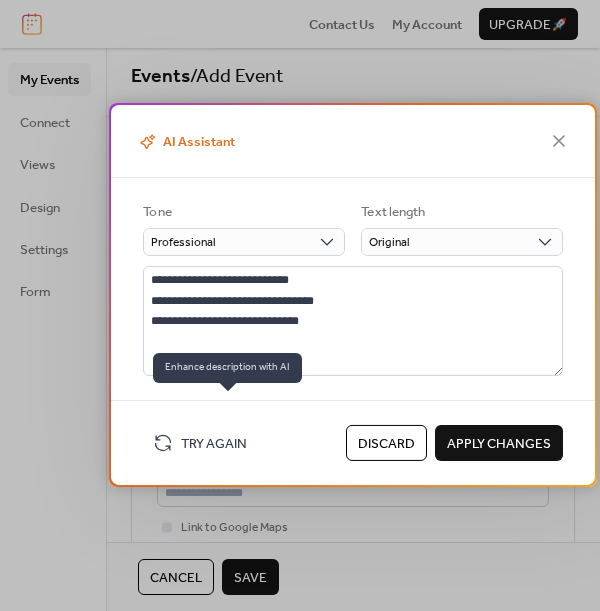 click on "Apply Changes" at bounding box center (499, 444) 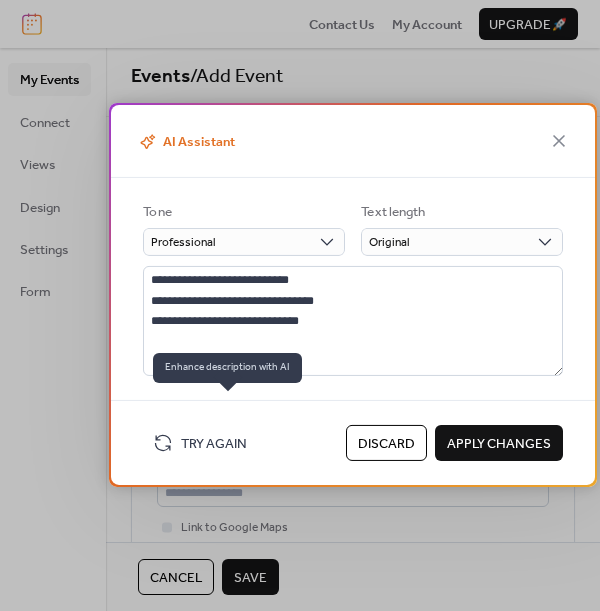 type on "**********" 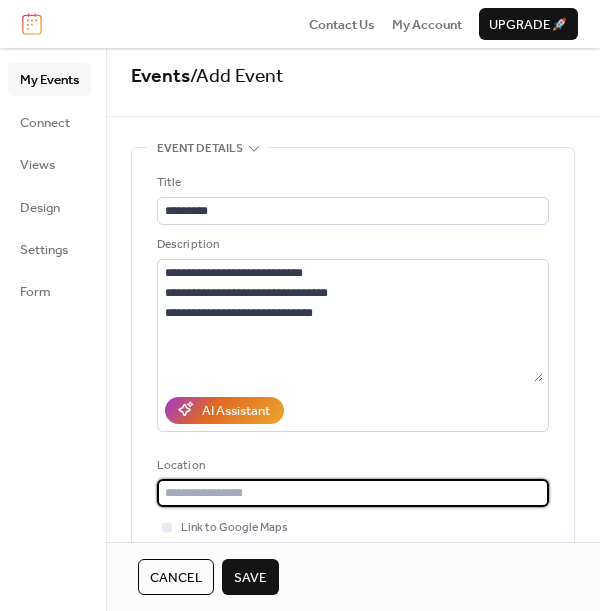 click at bounding box center (353, 493) 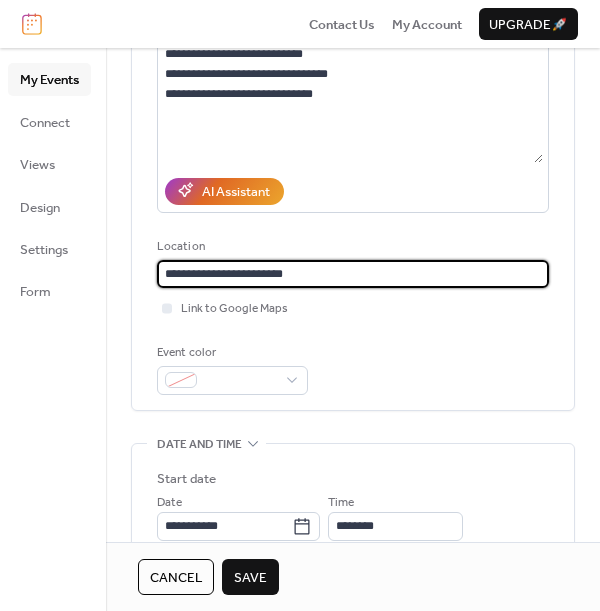 scroll, scrollTop: 238, scrollLeft: 0, axis: vertical 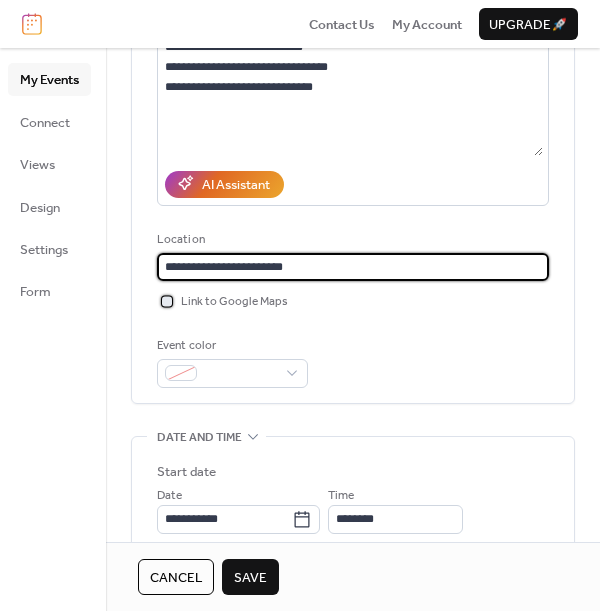 click on "Link to Google Maps" at bounding box center [234, 302] 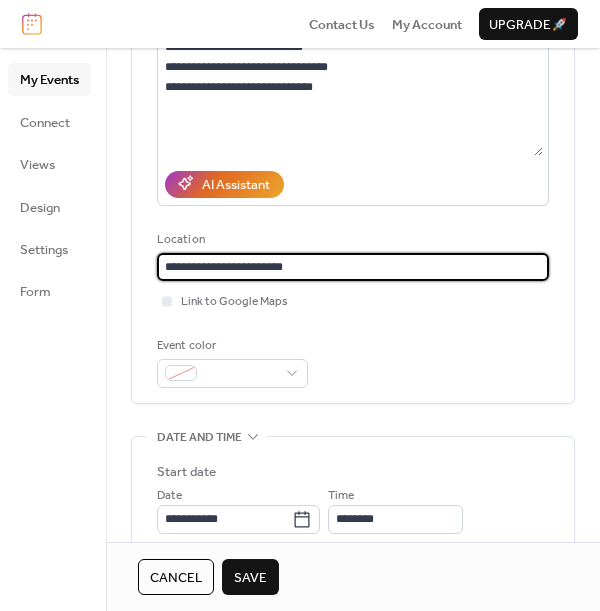 click on "**********" at bounding box center (353, 267) 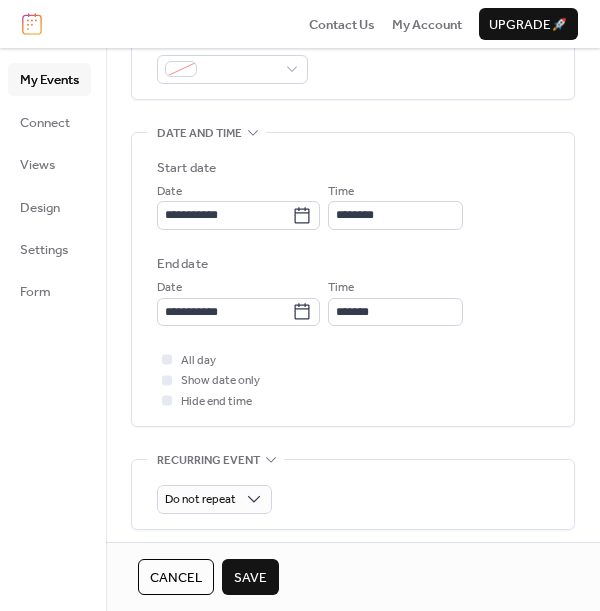 scroll, scrollTop: 543, scrollLeft: 0, axis: vertical 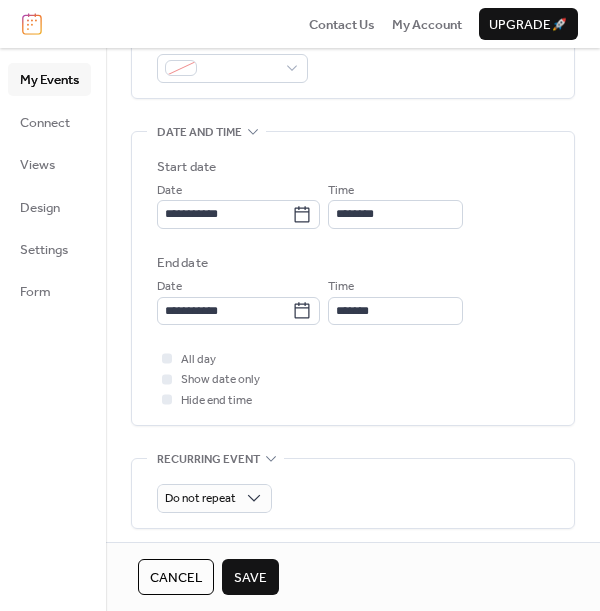 type on "**********" 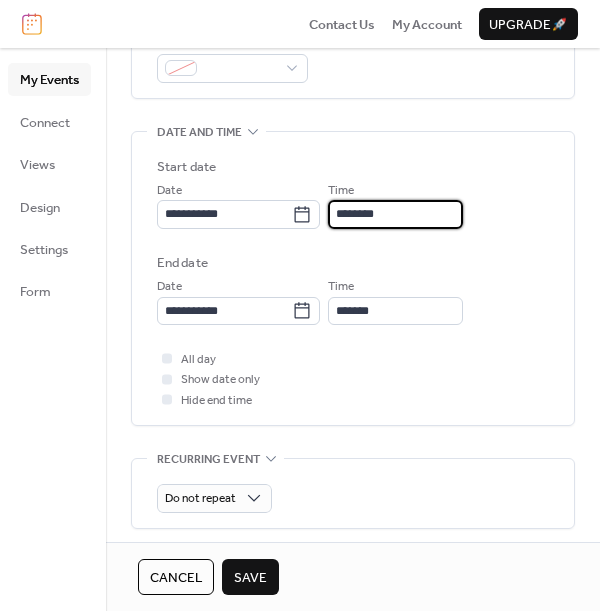 click on "********" at bounding box center [395, 214] 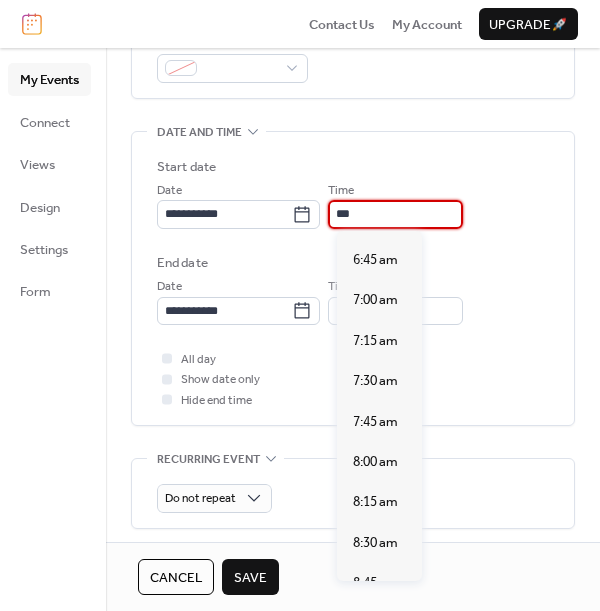 scroll, scrollTop: 1075, scrollLeft: 0, axis: vertical 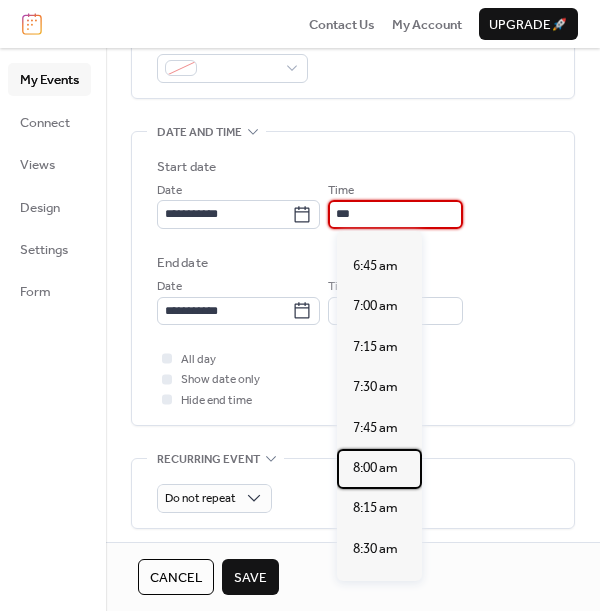 click on "8:00 am" at bounding box center (375, 468) 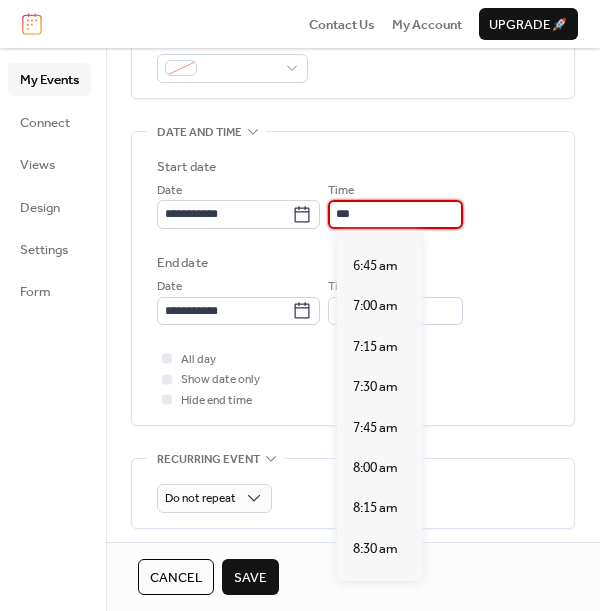 type on "*******" 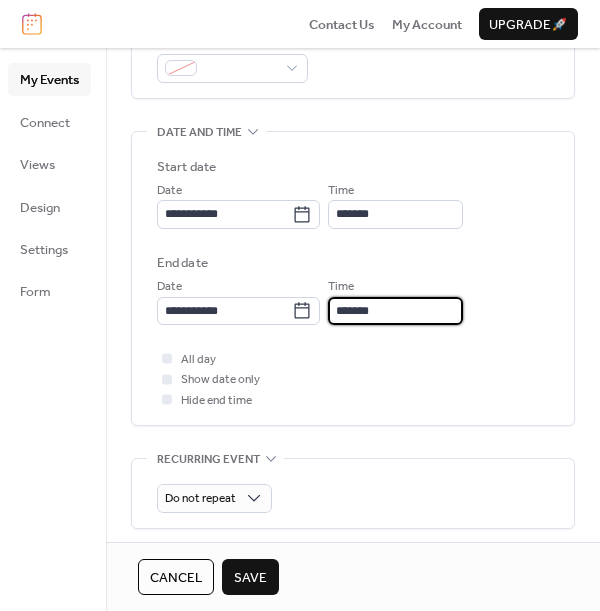 click on "*******" at bounding box center (395, 311) 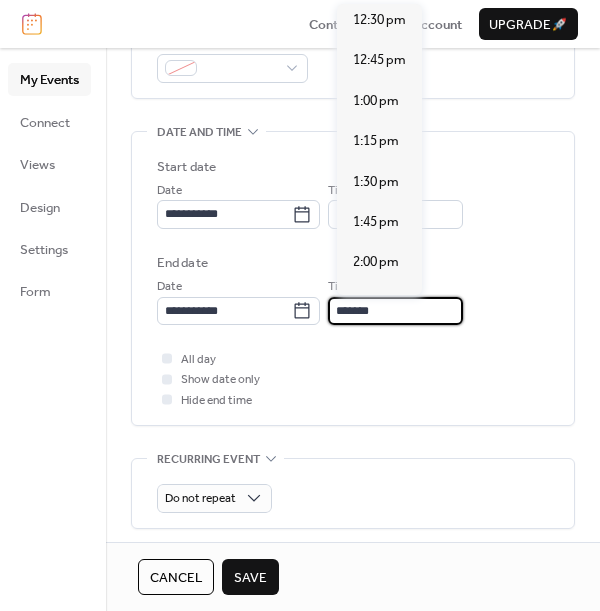 scroll, scrollTop: 691, scrollLeft: 0, axis: vertical 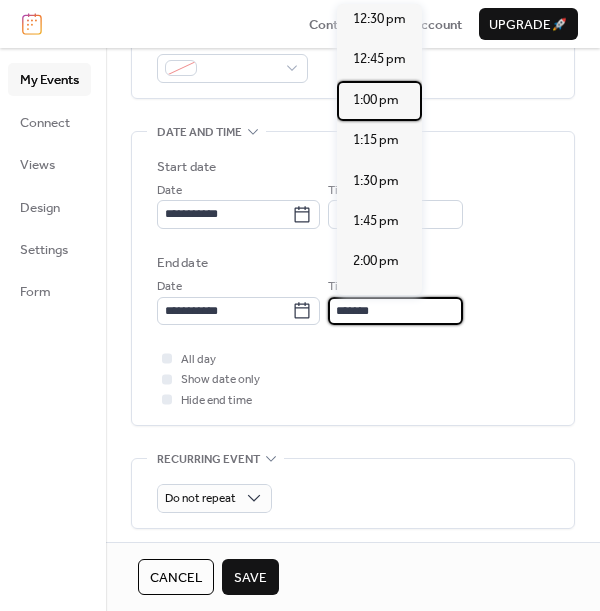 click on "1:00 pm" at bounding box center [376, 100] 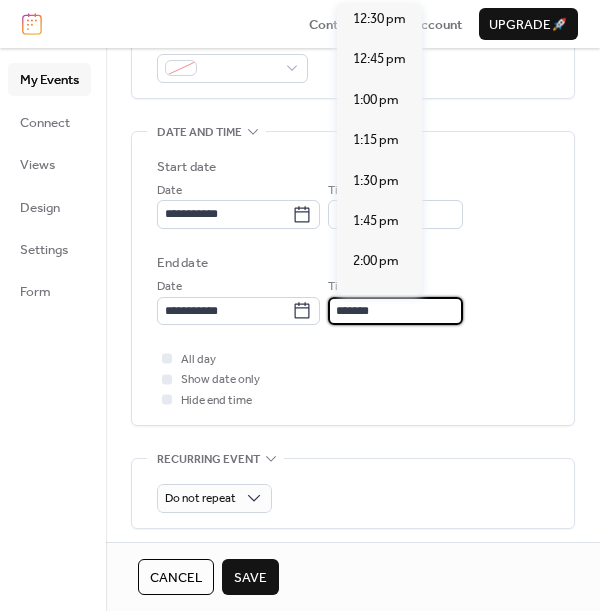 type on "*******" 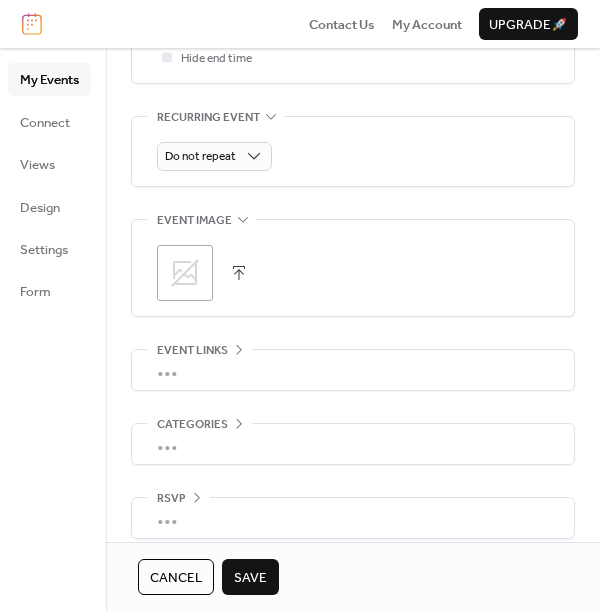 scroll, scrollTop: 897, scrollLeft: 0, axis: vertical 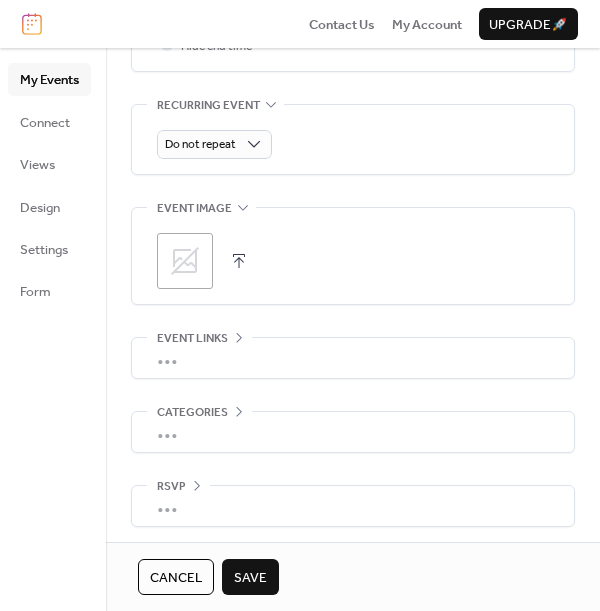 click on "Save" at bounding box center (250, 578) 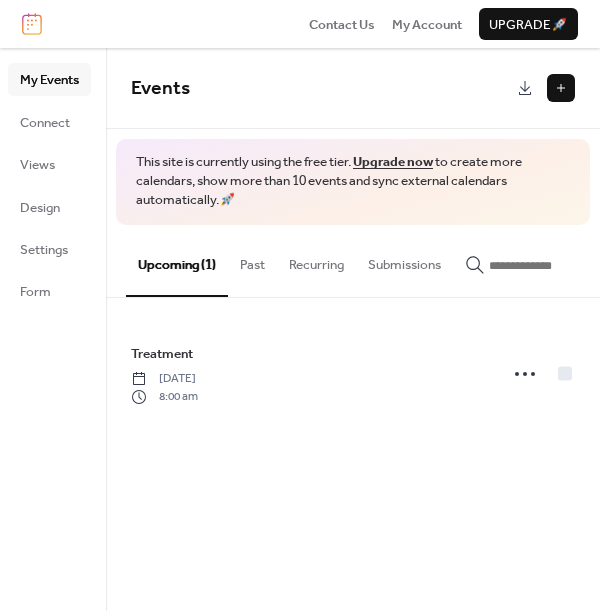 click 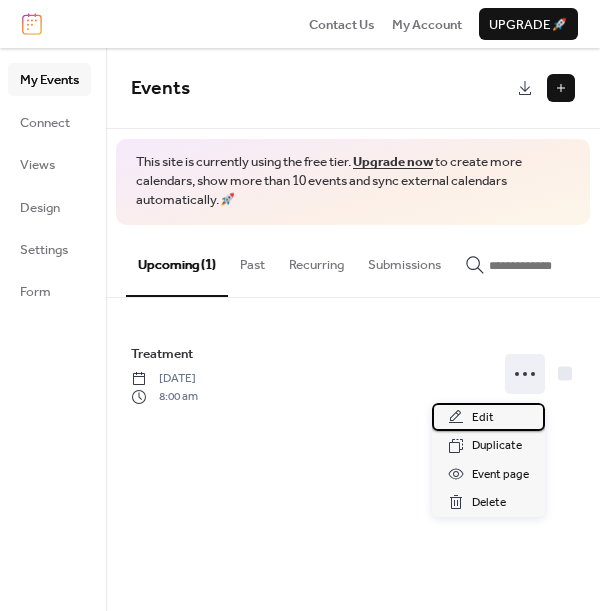 click on "Edit" at bounding box center (483, 418) 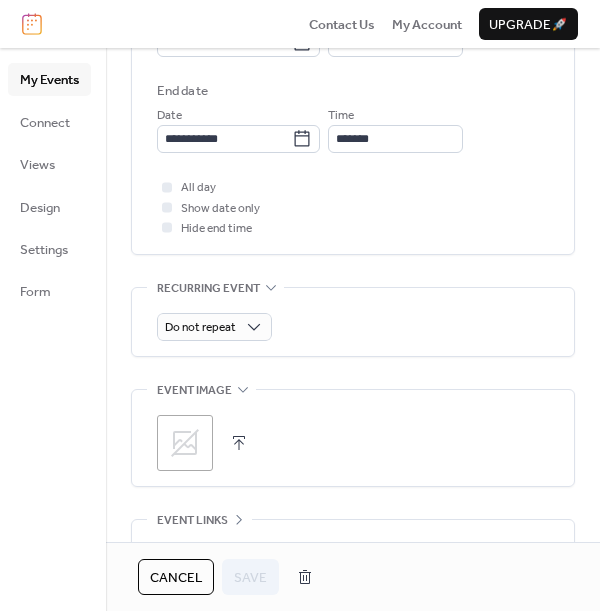 scroll, scrollTop: 732, scrollLeft: 0, axis: vertical 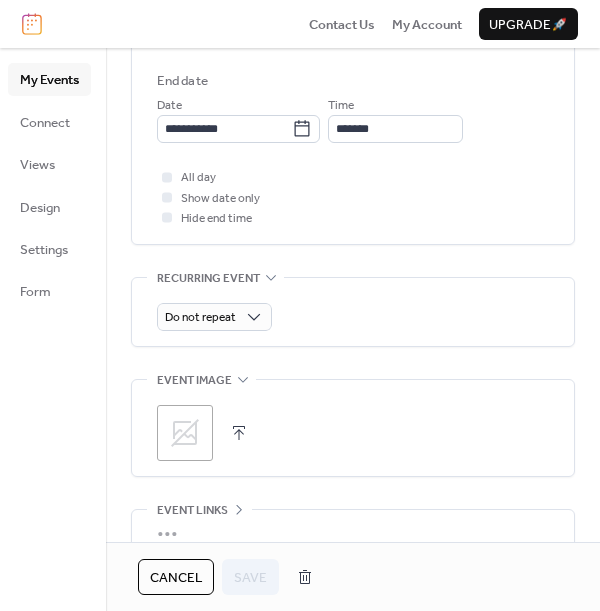click 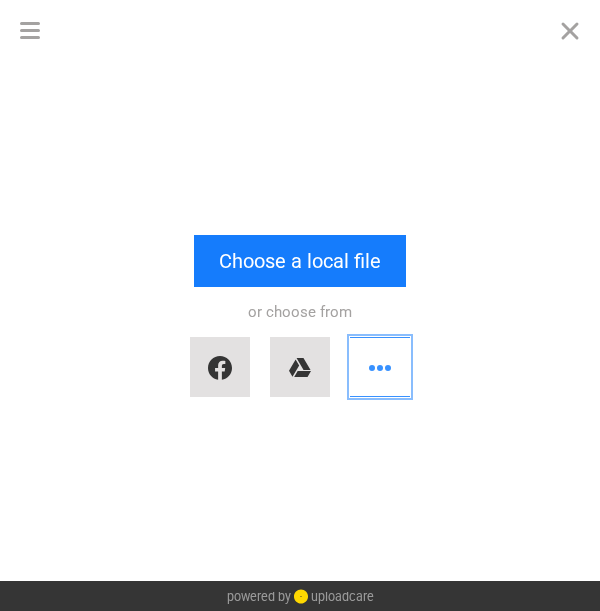 click at bounding box center [380, 367] 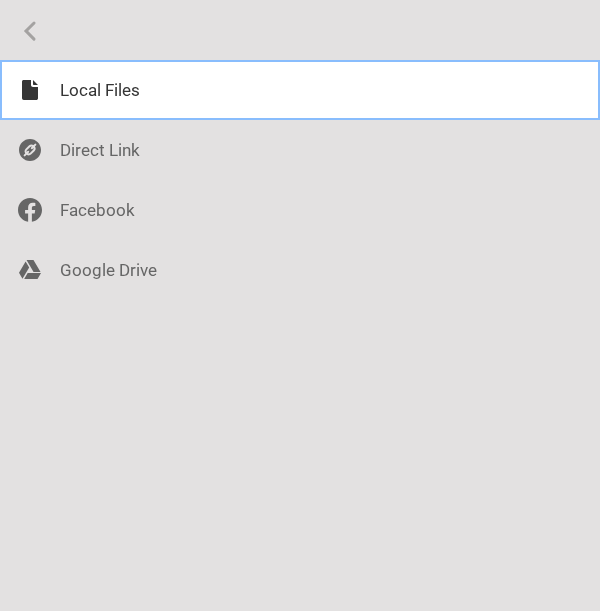 click at bounding box center (300, 90) 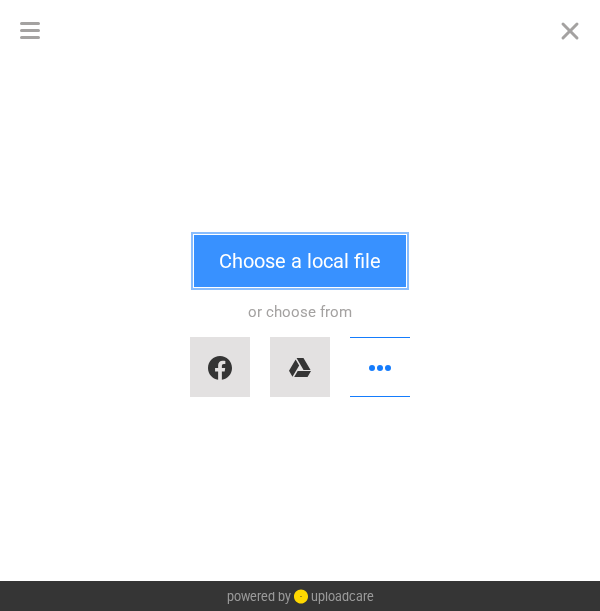 click on "Choose a local file" at bounding box center [300, 261] 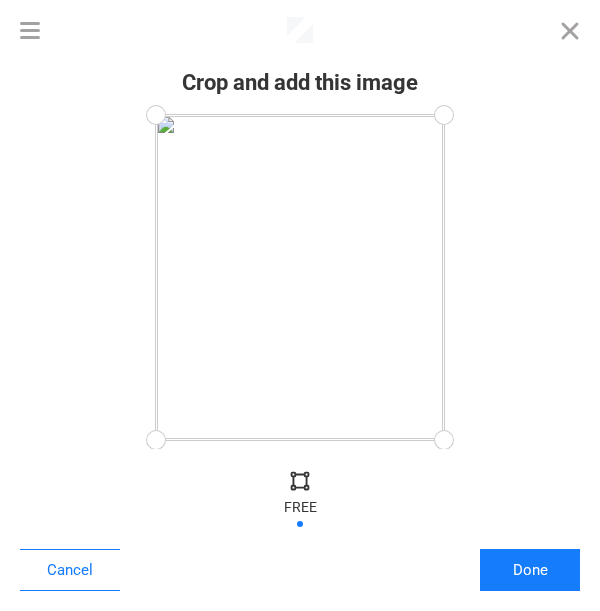click on "Done" at bounding box center [530, 570] 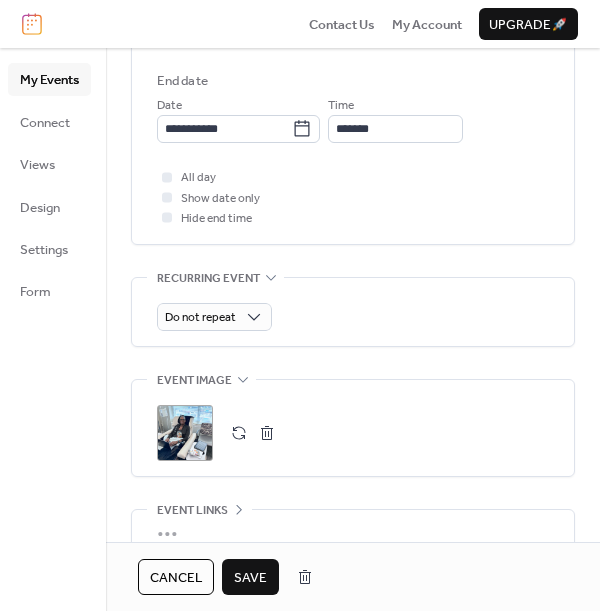 click on "Save" at bounding box center [250, 578] 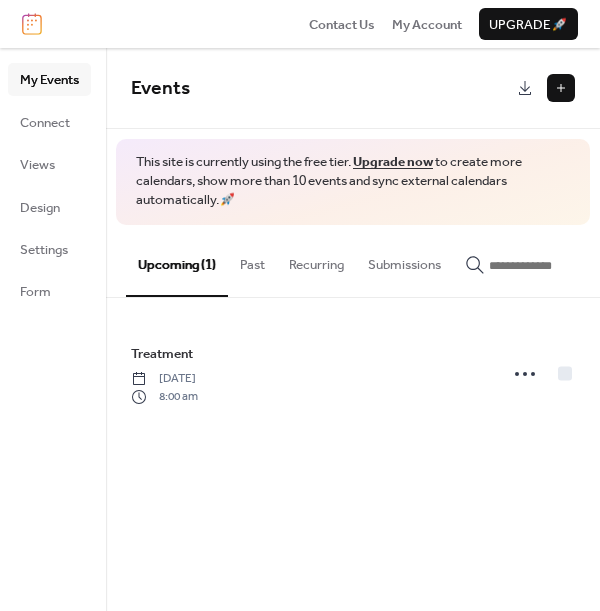 click at bounding box center (561, 88) 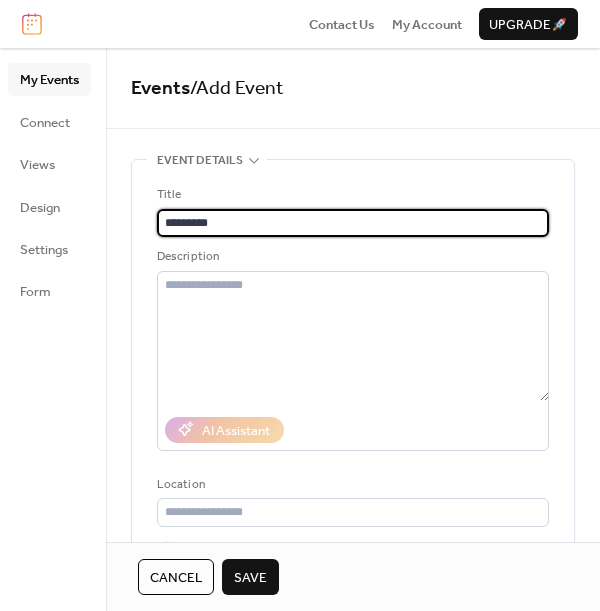 type on "*********" 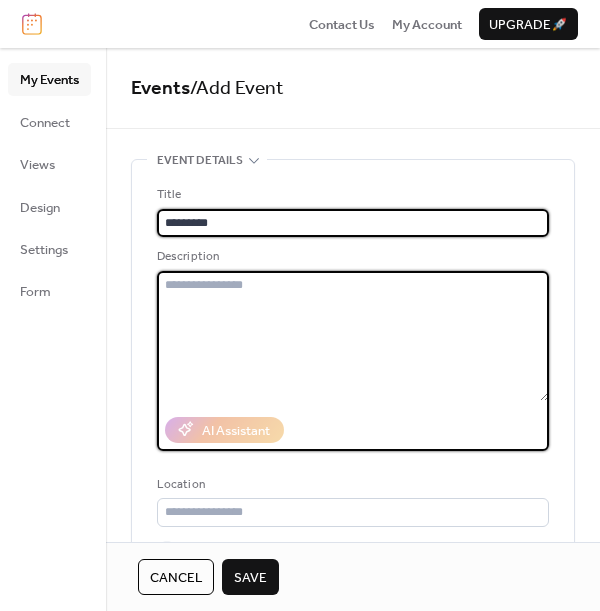 click at bounding box center (353, 336) 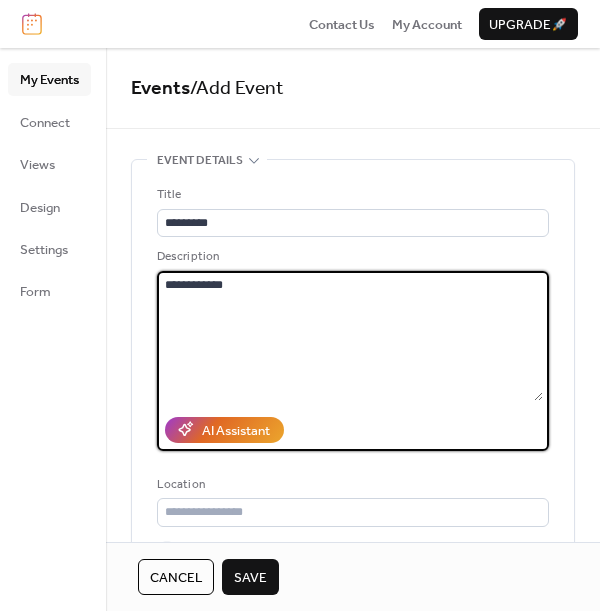 click on "**********" at bounding box center (350, 336) 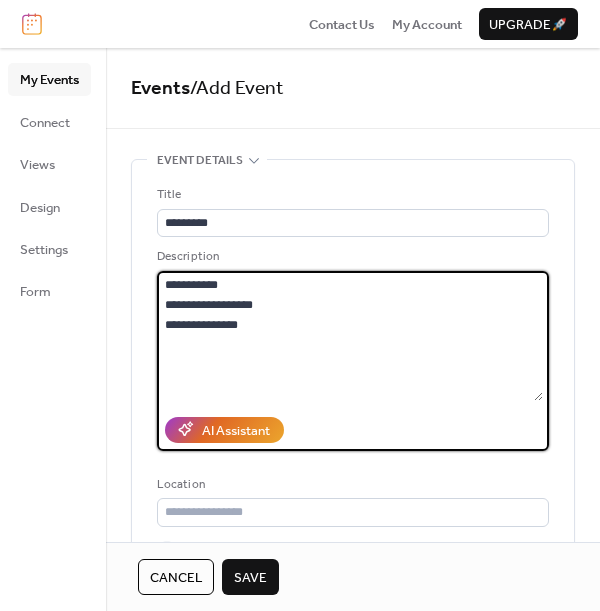 click on "**********" at bounding box center (350, 336) 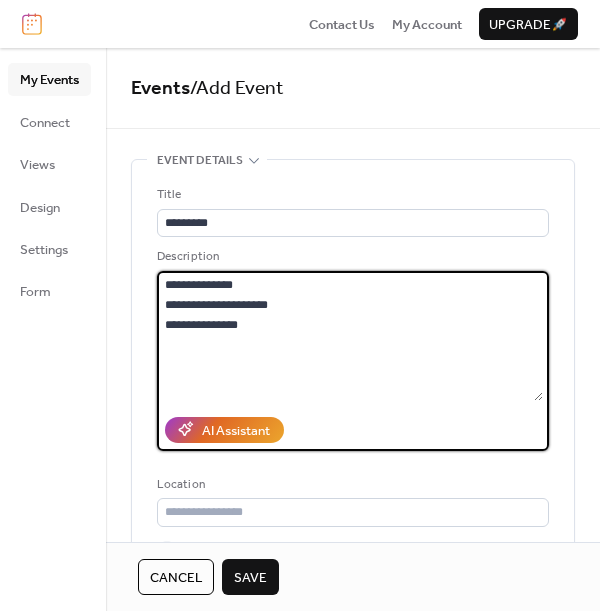 click on "**********" at bounding box center [350, 336] 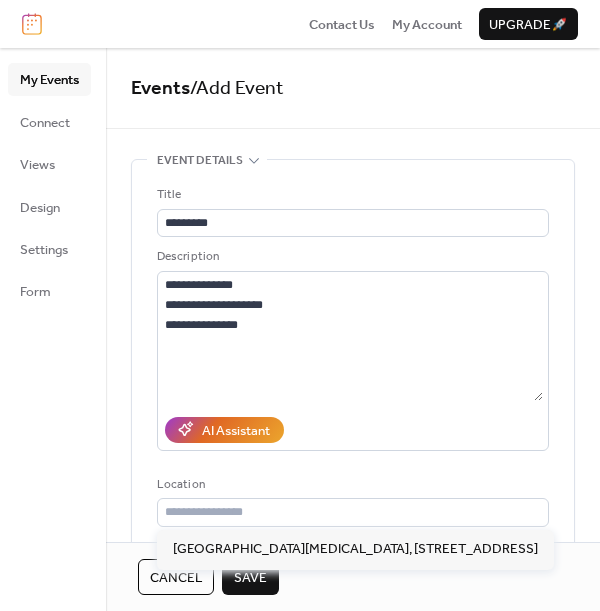 click on "Location" at bounding box center [351, 485] 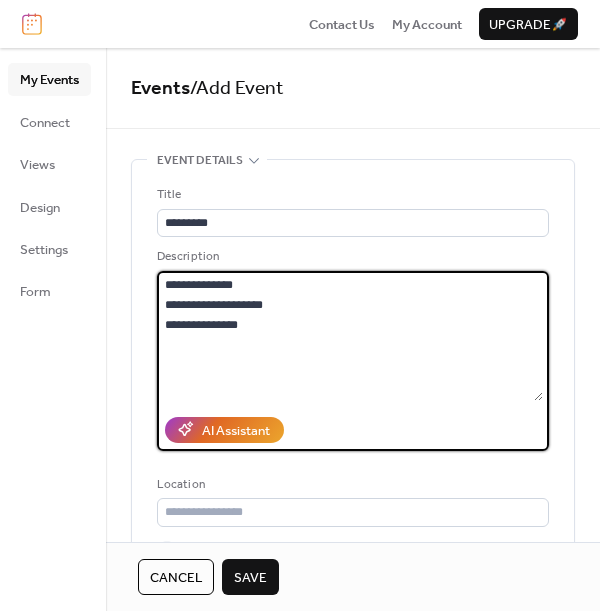 click on "**********" at bounding box center (350, 336) 